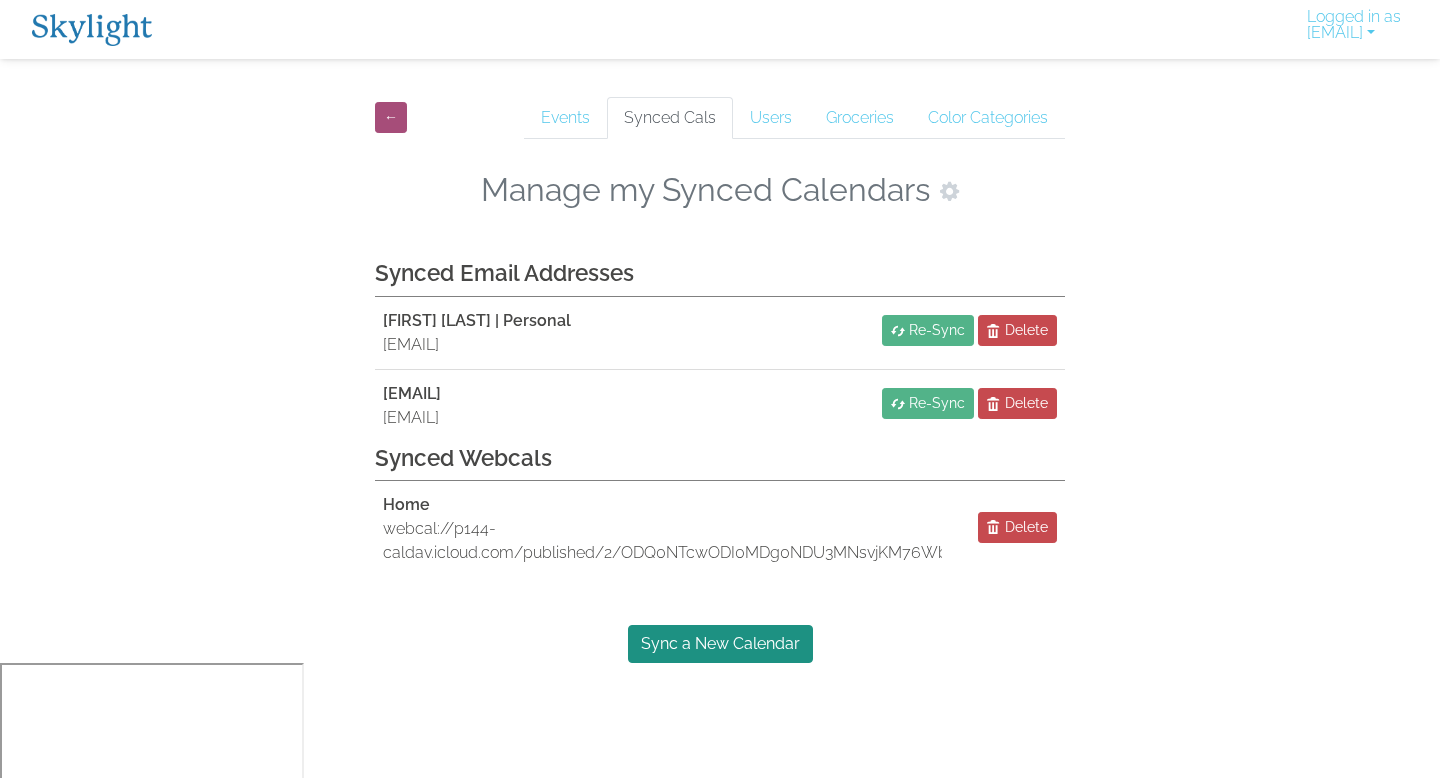 scroll, scrollTop: 0, scrollLeft: 0, axis: both 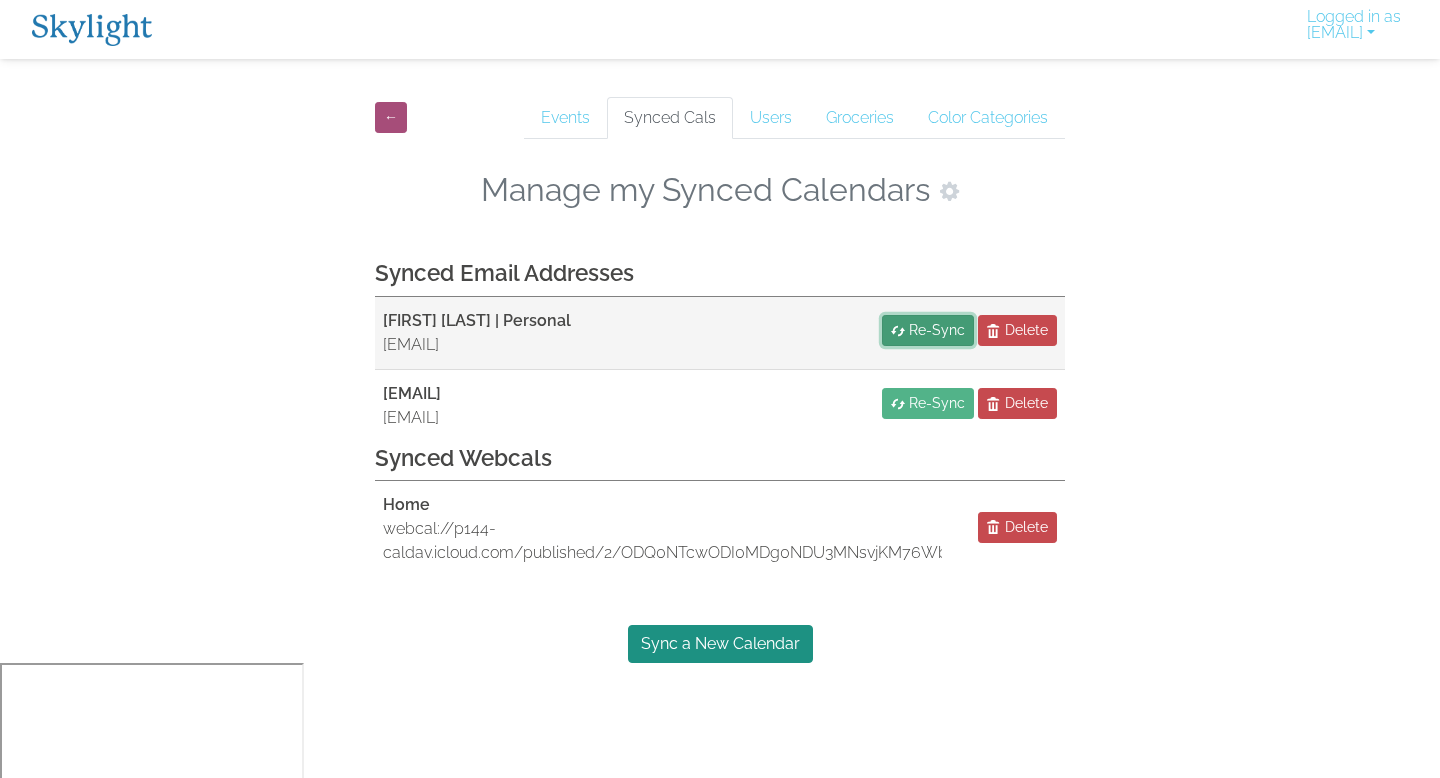 click on "Re-Sync" at bounding box center [937, 330] 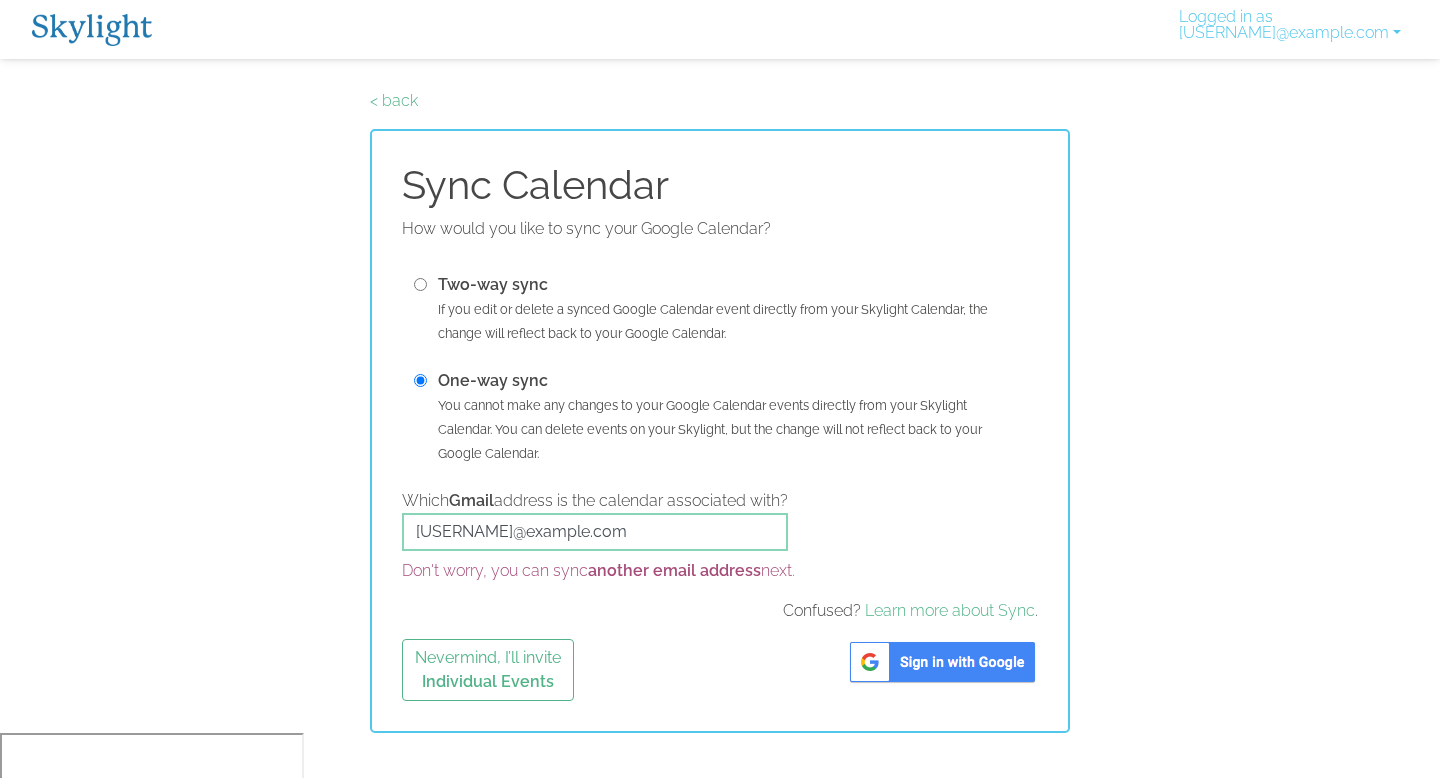 scroll, scrollTop: 0, scrollLeft: 0, axis: both 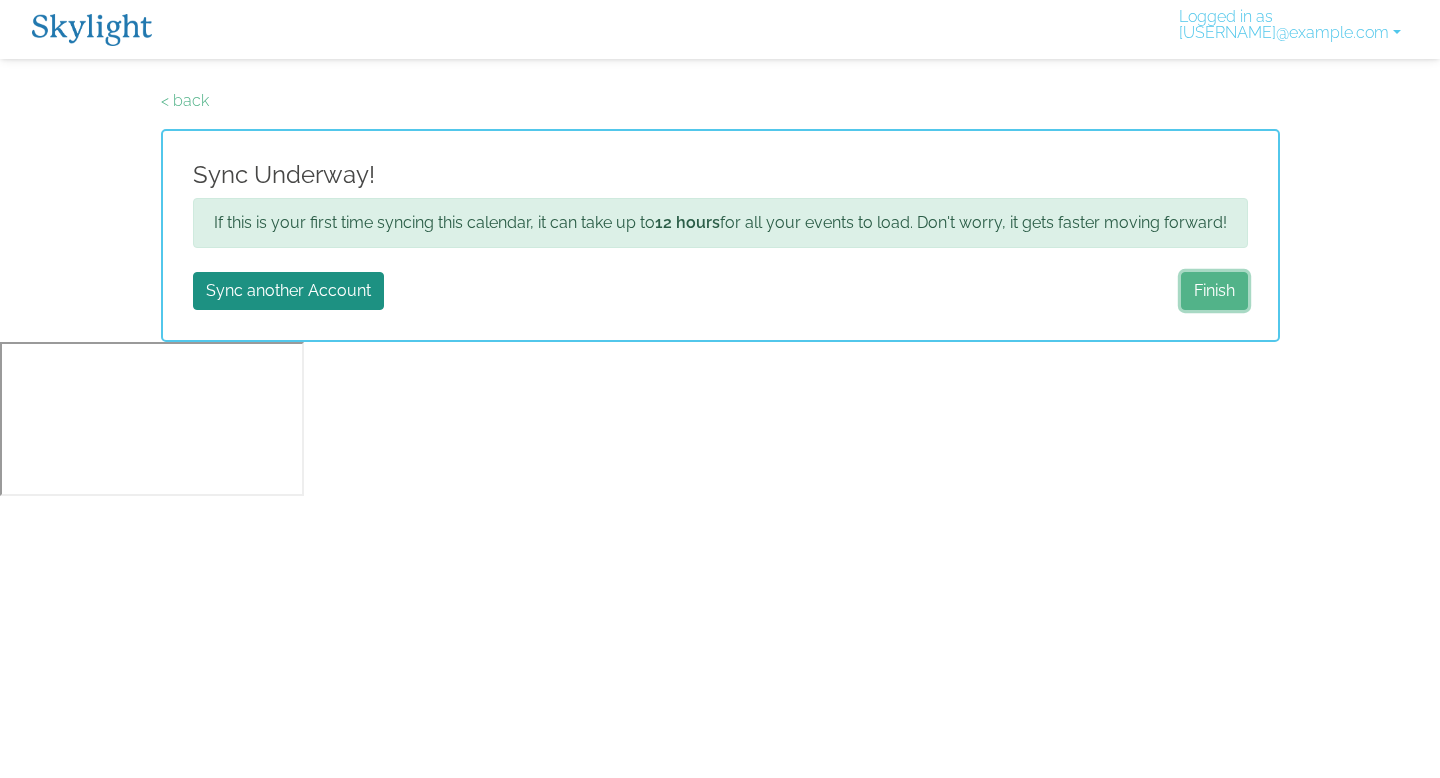 click on "Finish" at bounding box center [1214, 291] 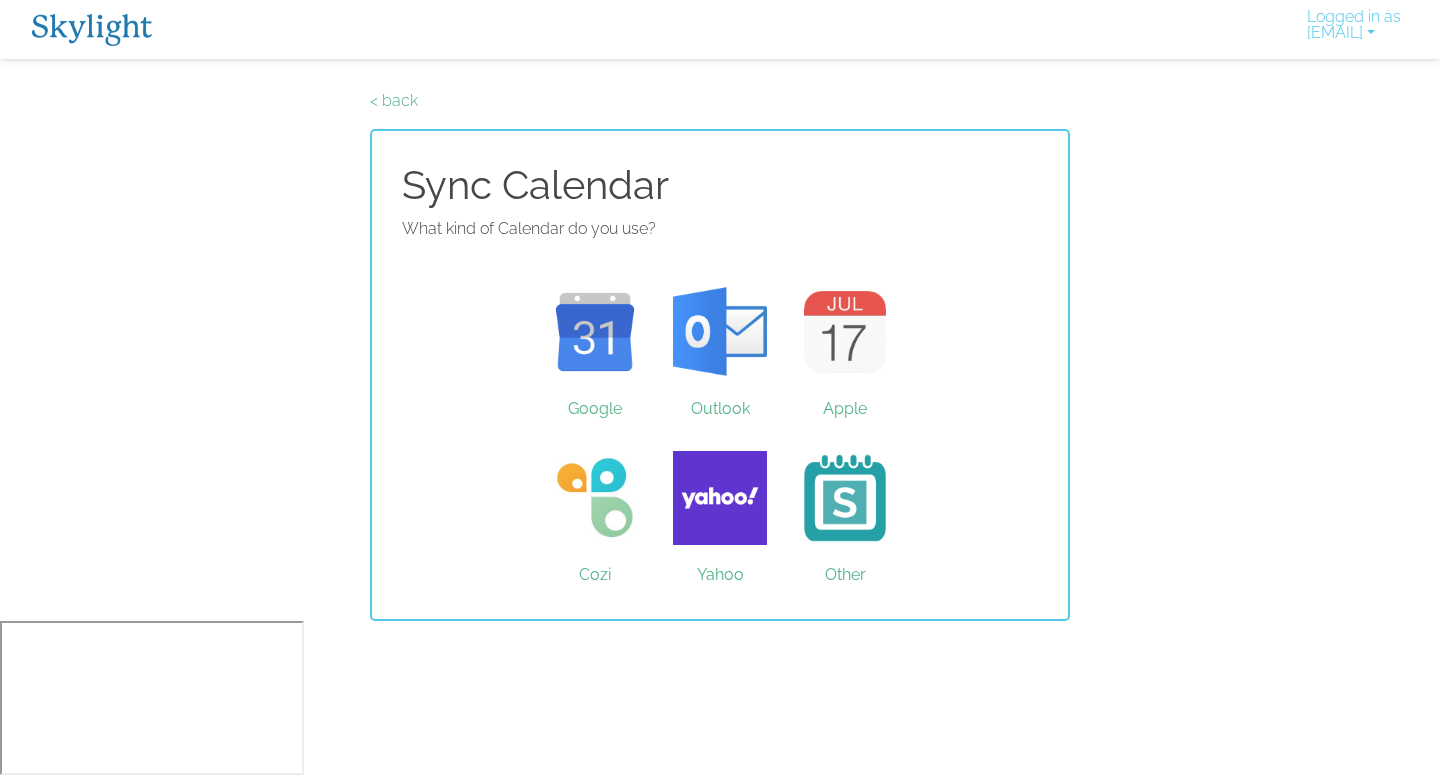 scroll, scrollTop: 0, scrollLeft: 0, axis: both 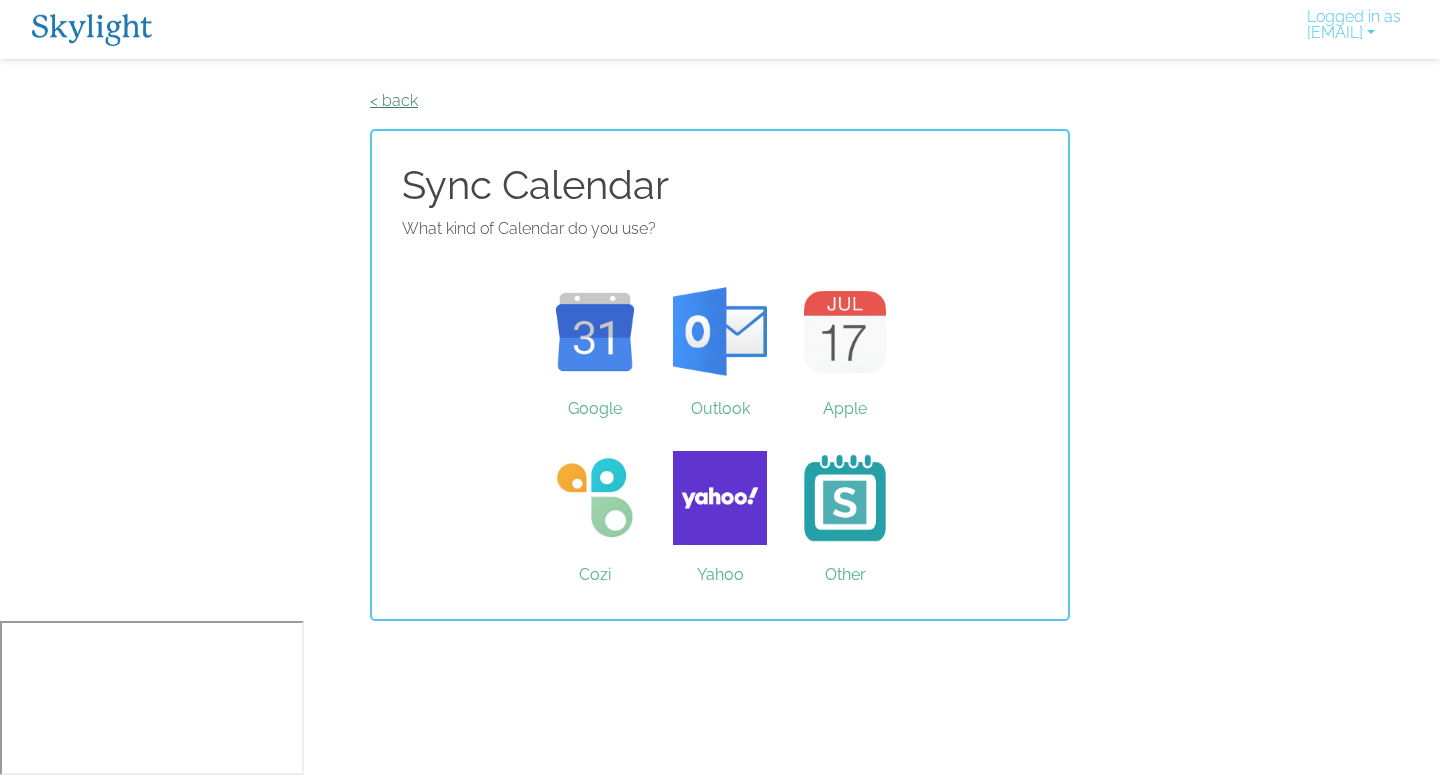 click on "< back" at bounding box center (394, 100) 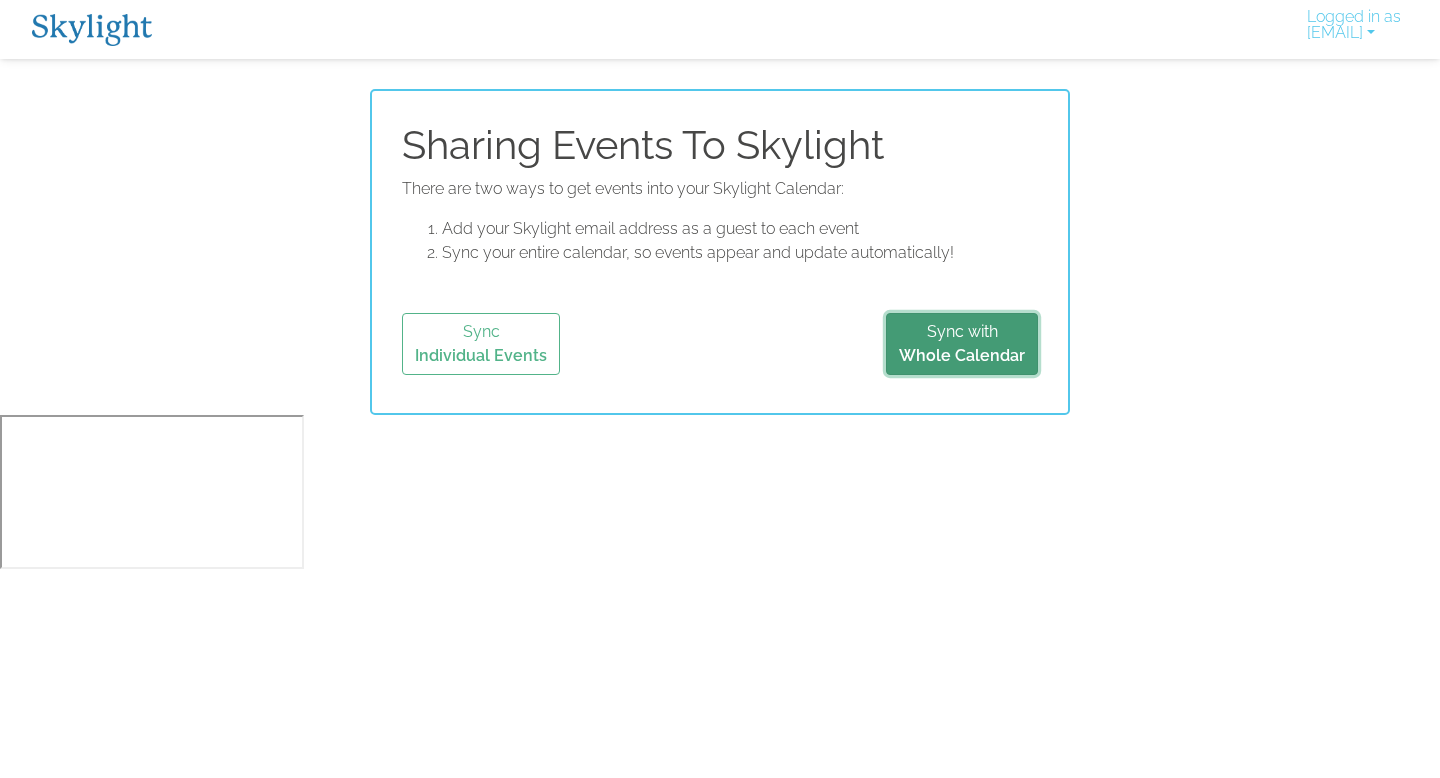 click on "Sync with  Whole Calendar" at bounding box center [962, 344] 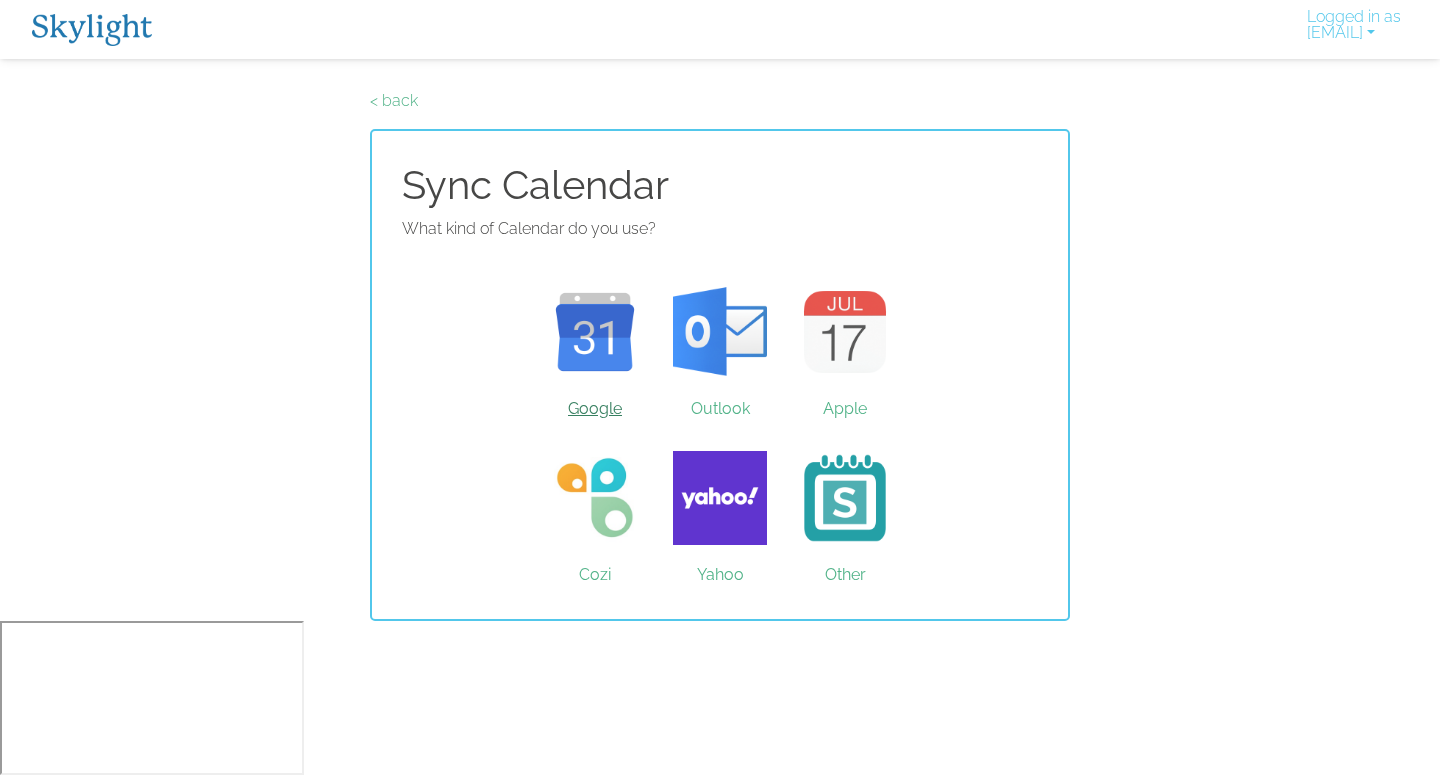 click on "Google" at bounding box center (595, 332) 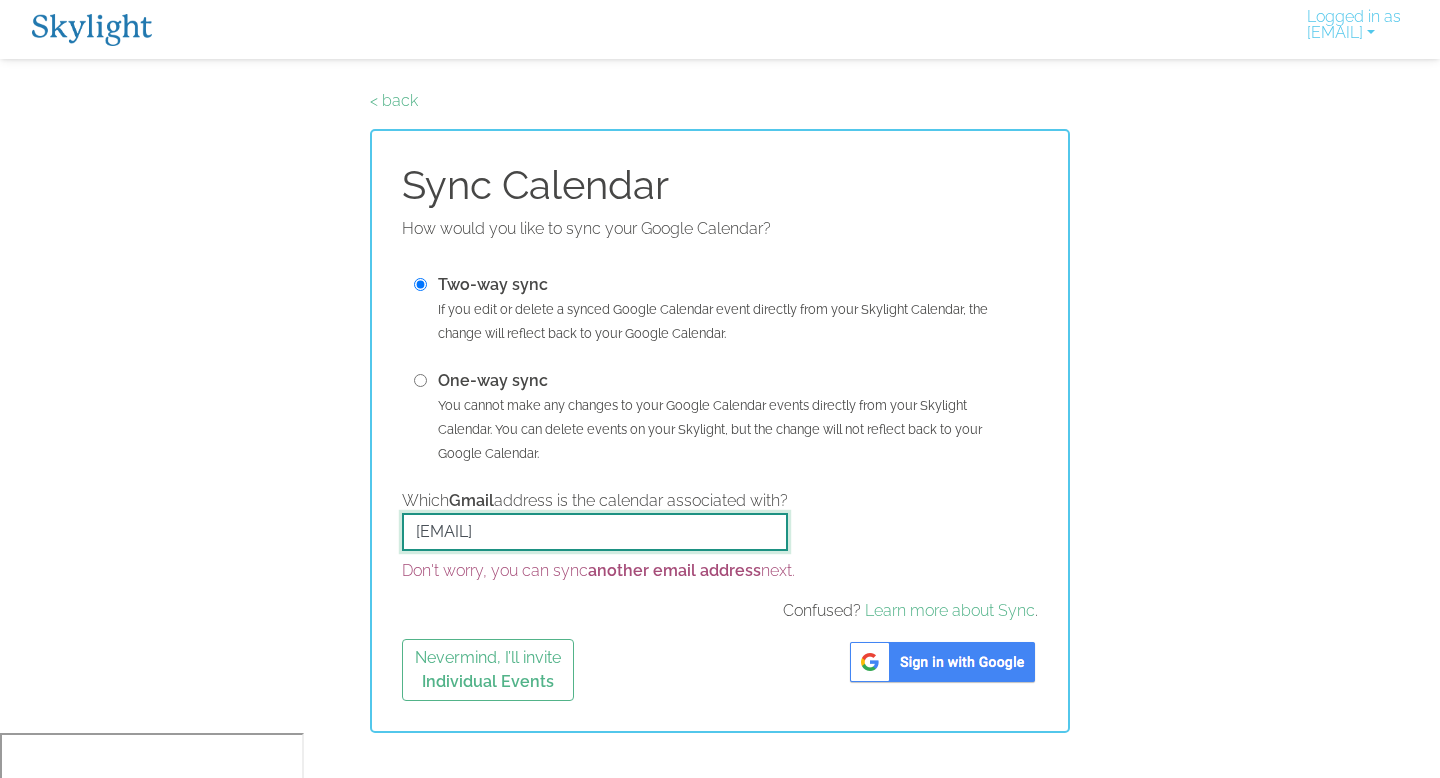 click on "[EMAIL]" at bounding box center [595, 532] 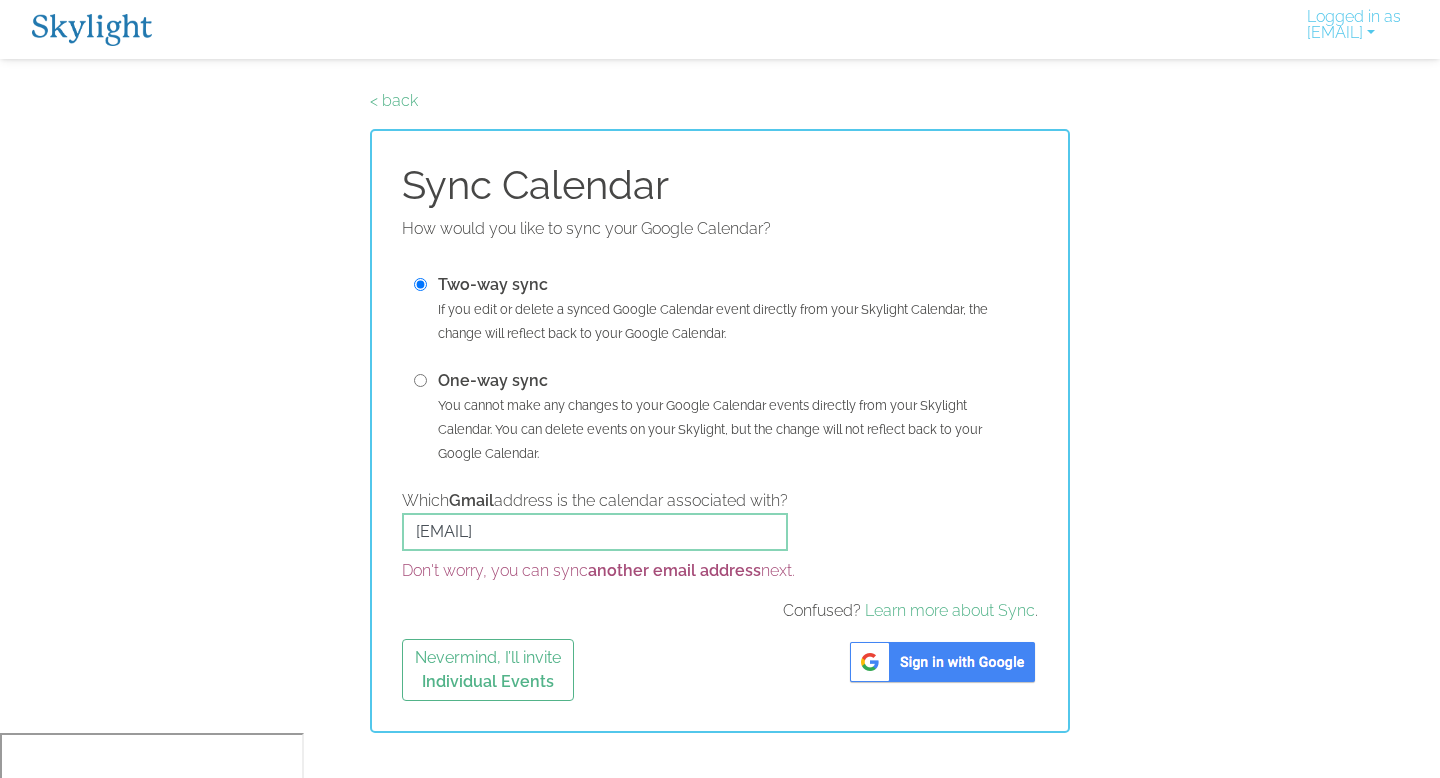 click at bounding box center [942, 662] 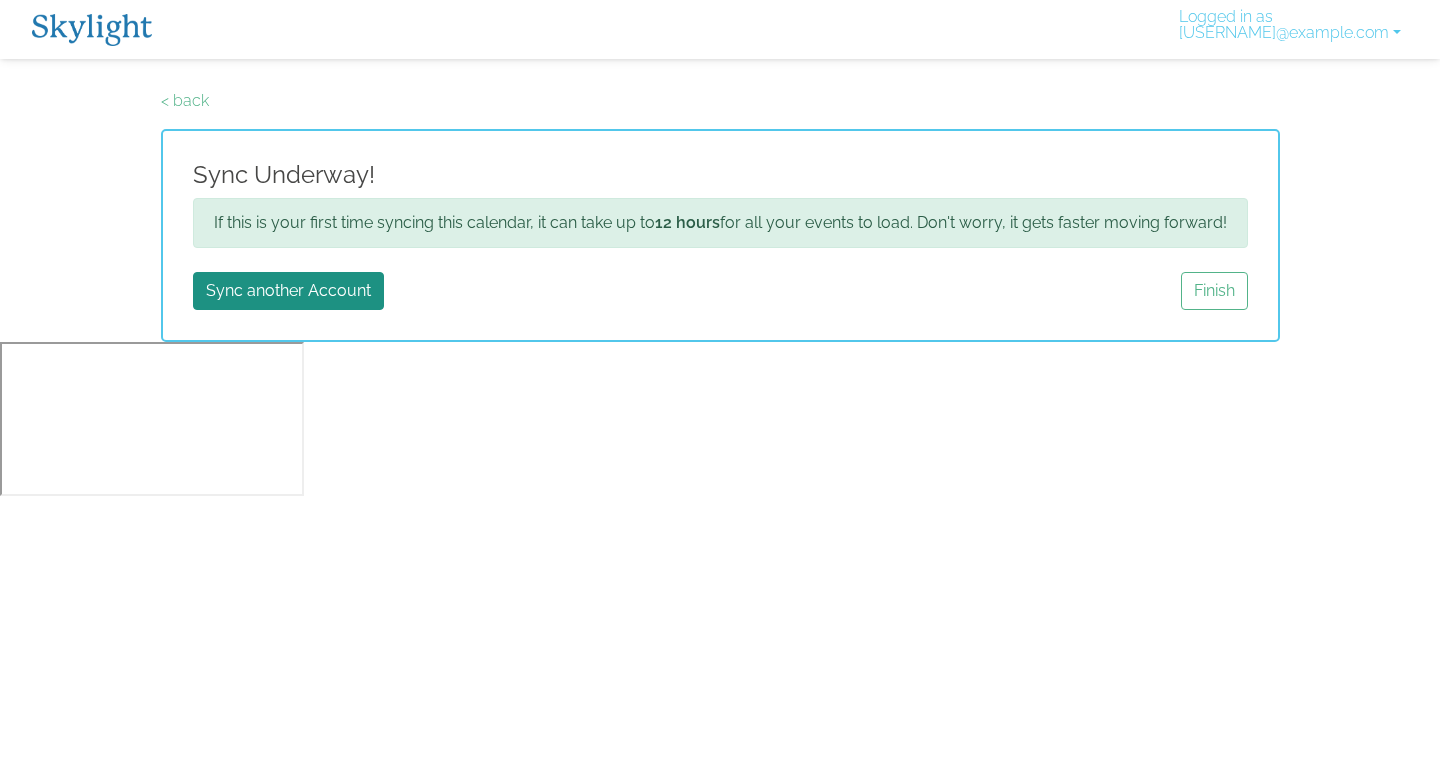 scroll, scrollTop: 0, scrollLeft: 0, axis: both 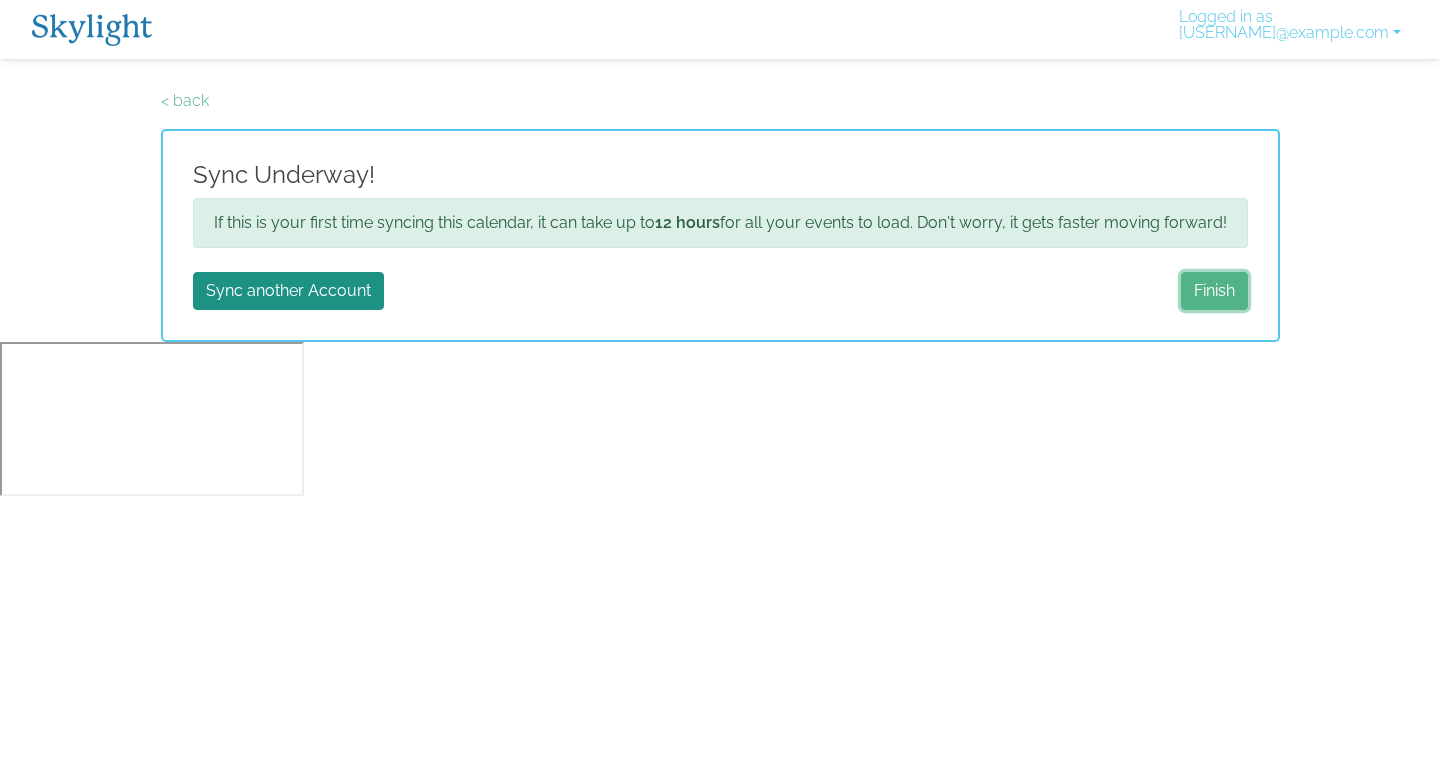 click on "Finish" at bounding box center (1214, 291) 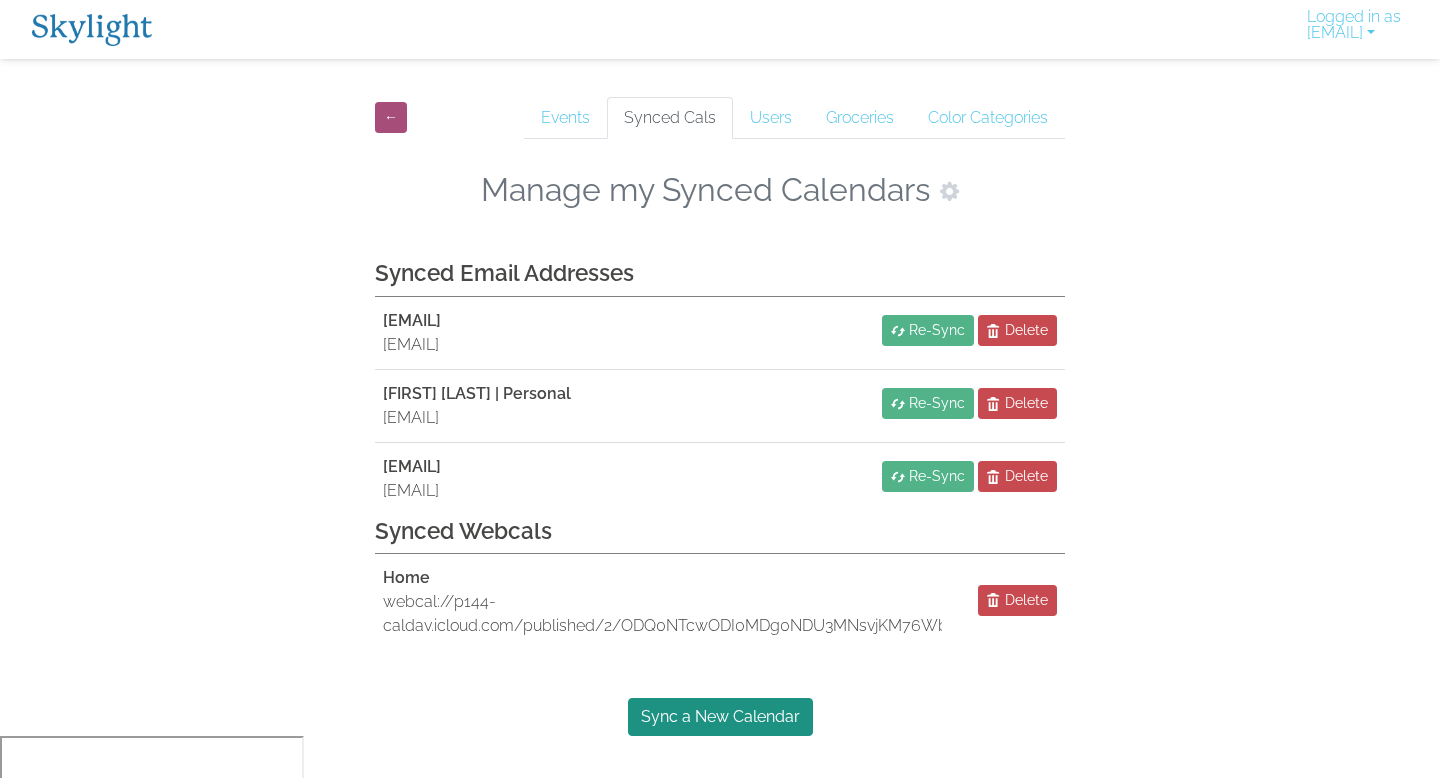 scroll, scrollTop: 0, scrollLeft: 0, axis: both 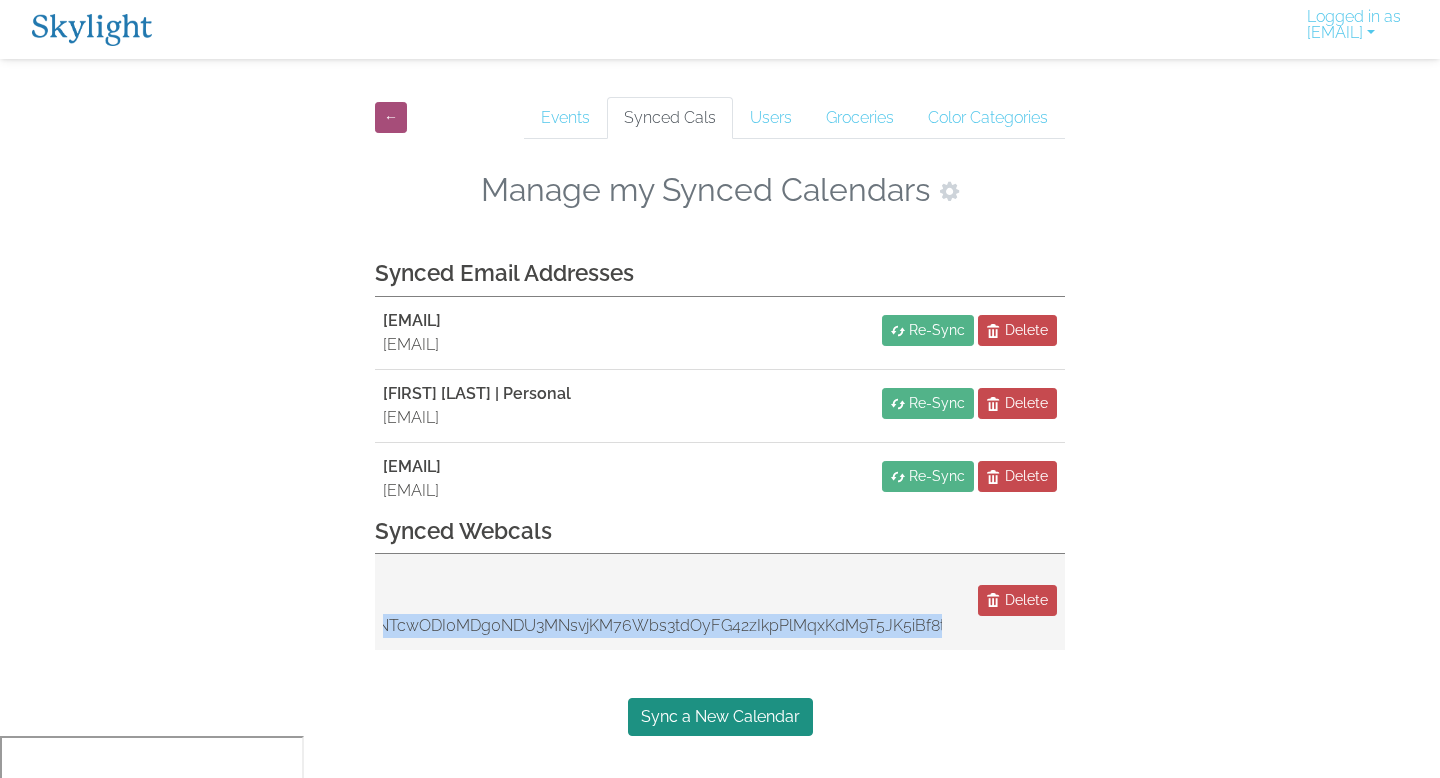 drag, startPoint x: 384, startPoint y: 604, endPoint x: 954, endPoint y: 635, distance: 570.84235 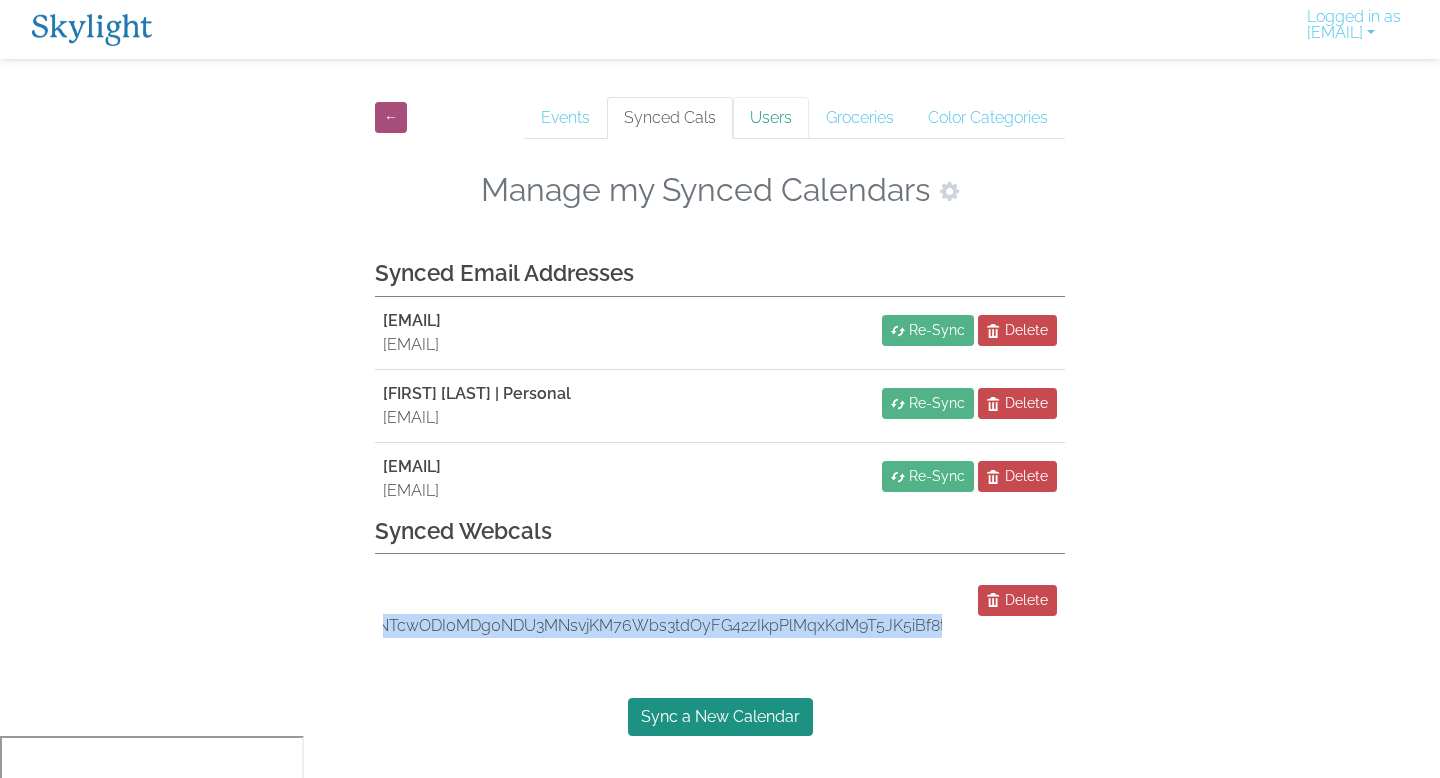 click on "Users" at bounding box center [771, 118] 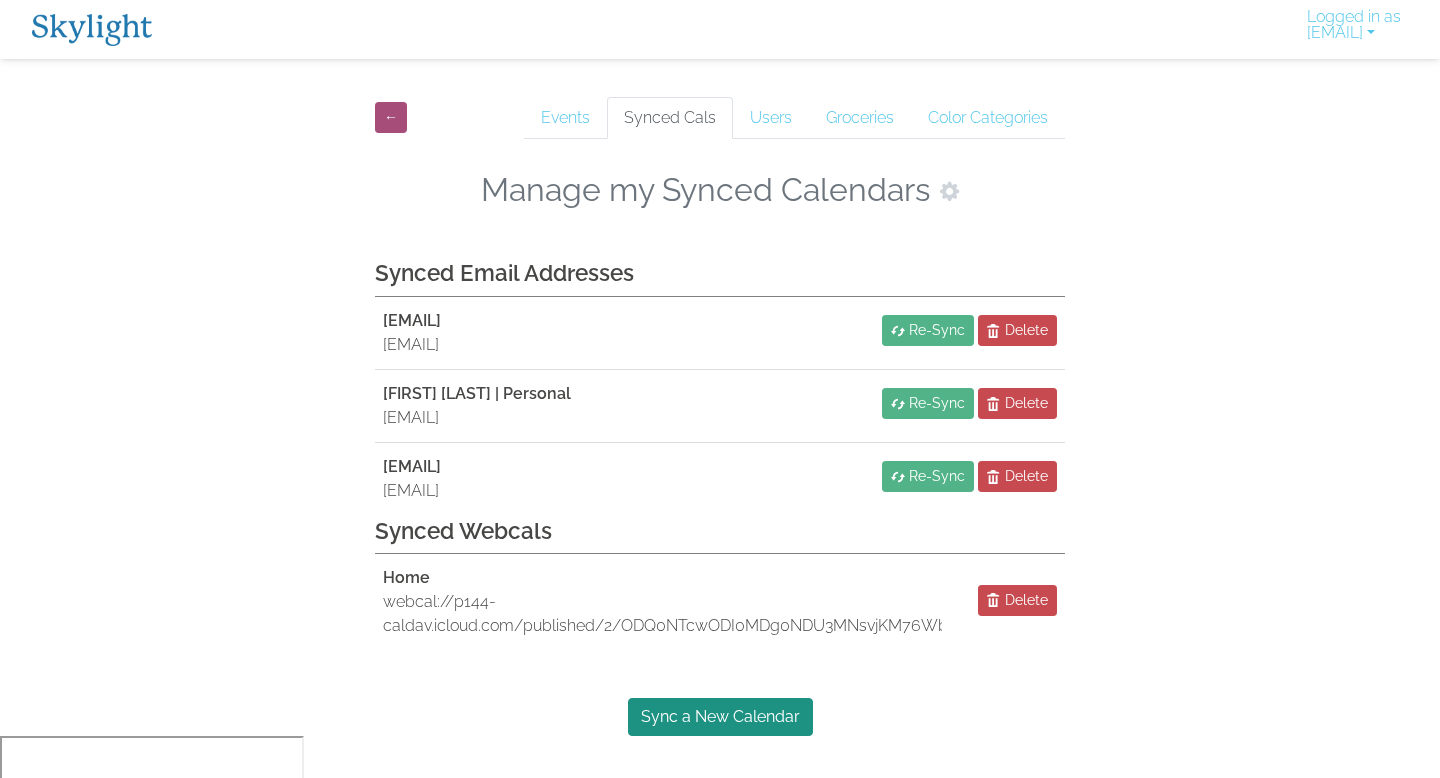 scroll, scrollTop: 0, scrollLeft: 0, axis: both 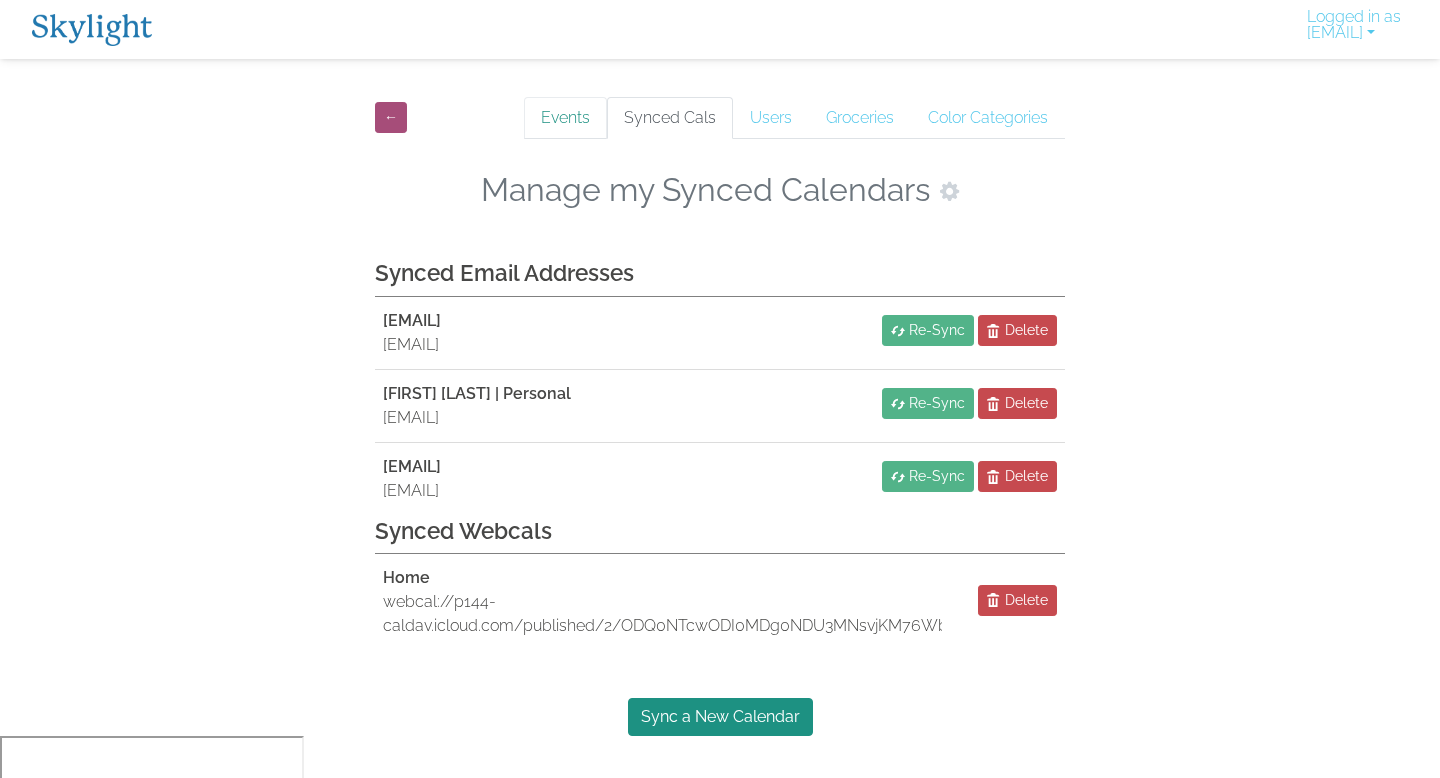 click on "Events" at bounding box center (565, 118) 